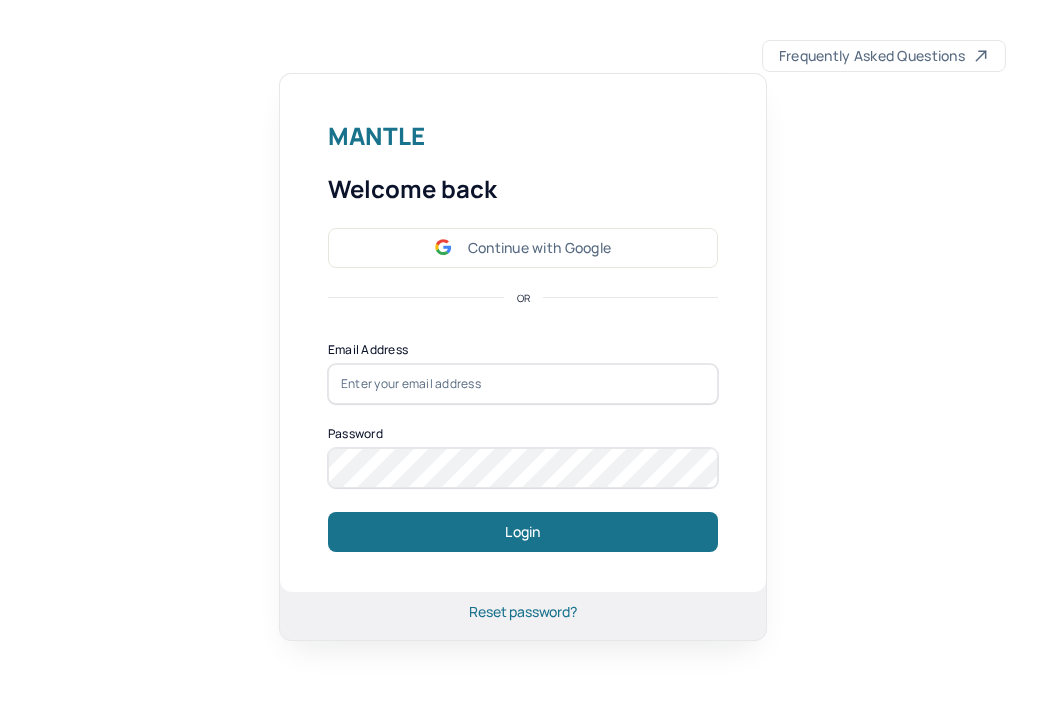 scroll, scrollTop: 0, scrollLeft: 0, axis: both 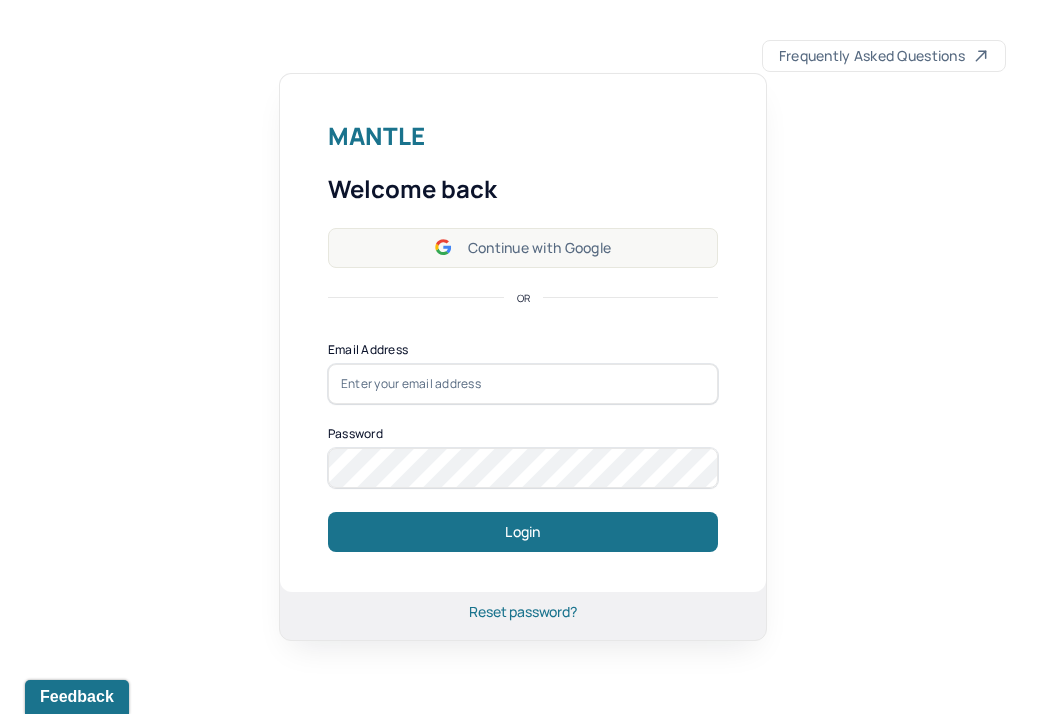 type on "[PERSON_NAME][EMAIL_ADDRESS][DOMAIN_NAME]" 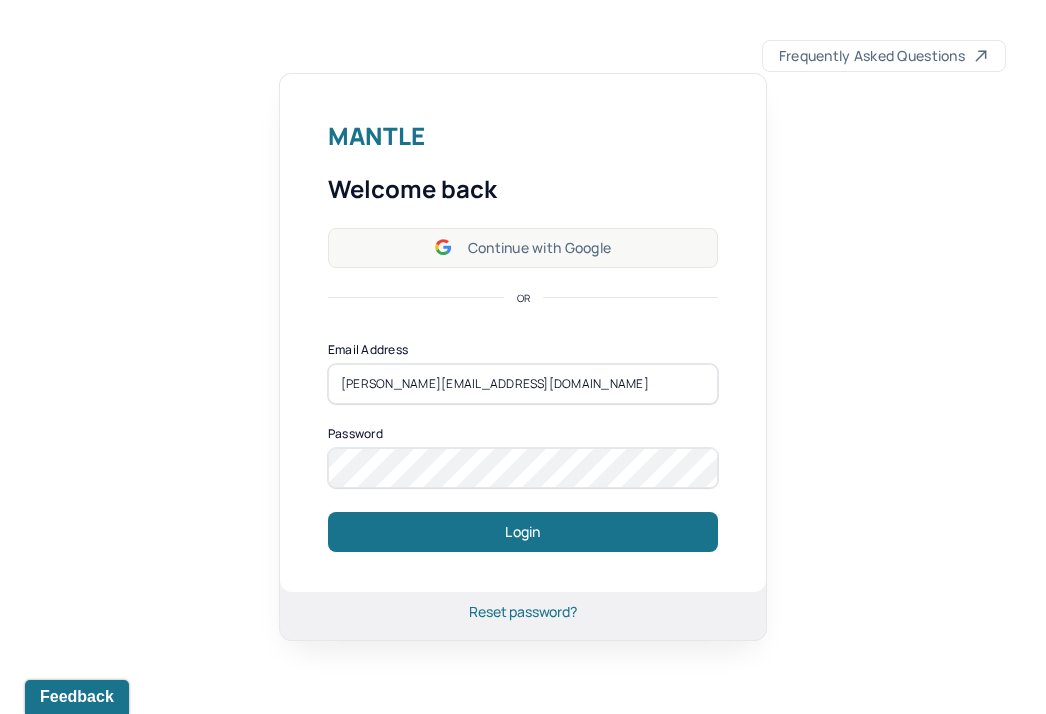 click on "Continue with Google" at bounding box center [523, 248] 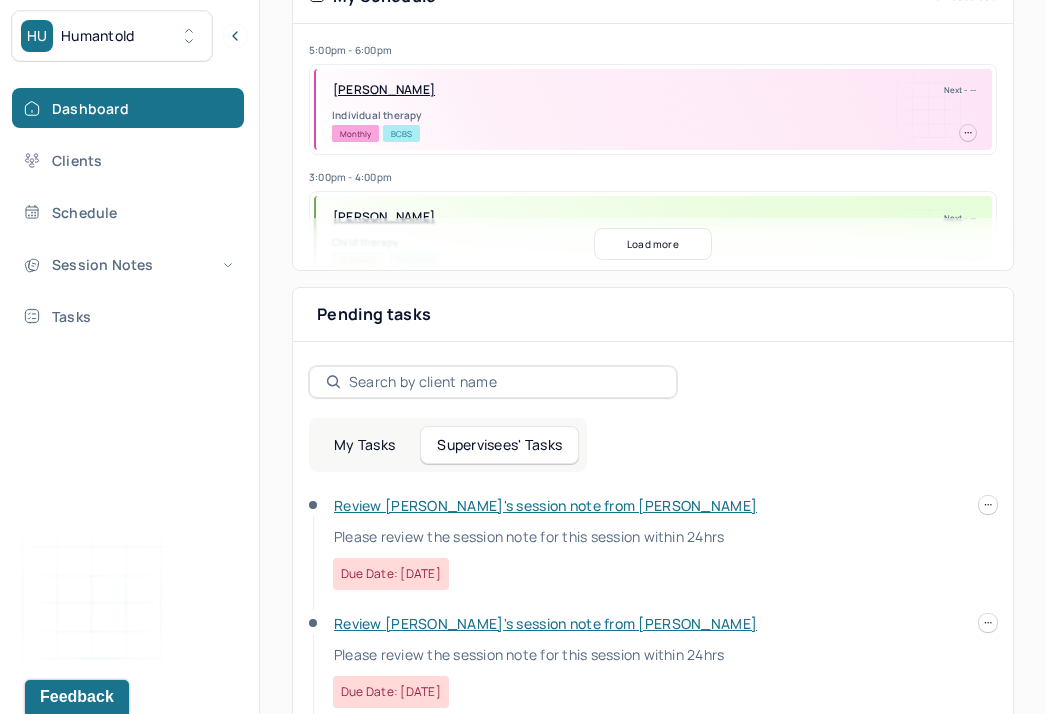 scroll, scrollTop: 489, scrollLeft: 0, axis: vertical 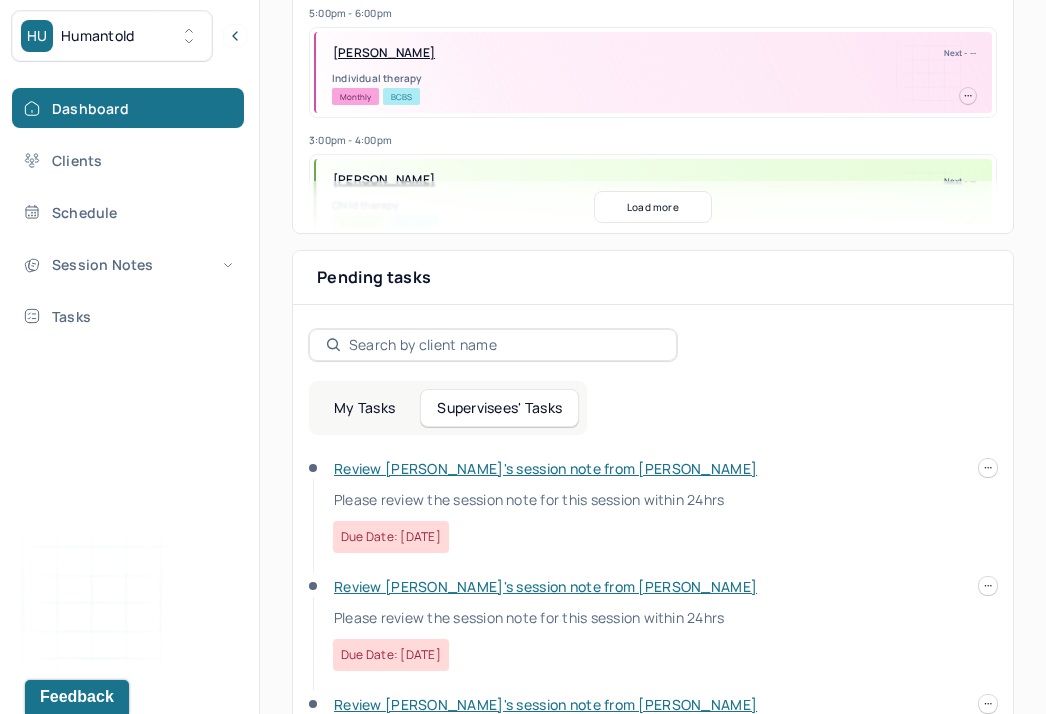 click on "Review [PERSON_NAME]'s session note from [PERSON_NAME]" at bounding box center [545, 468] 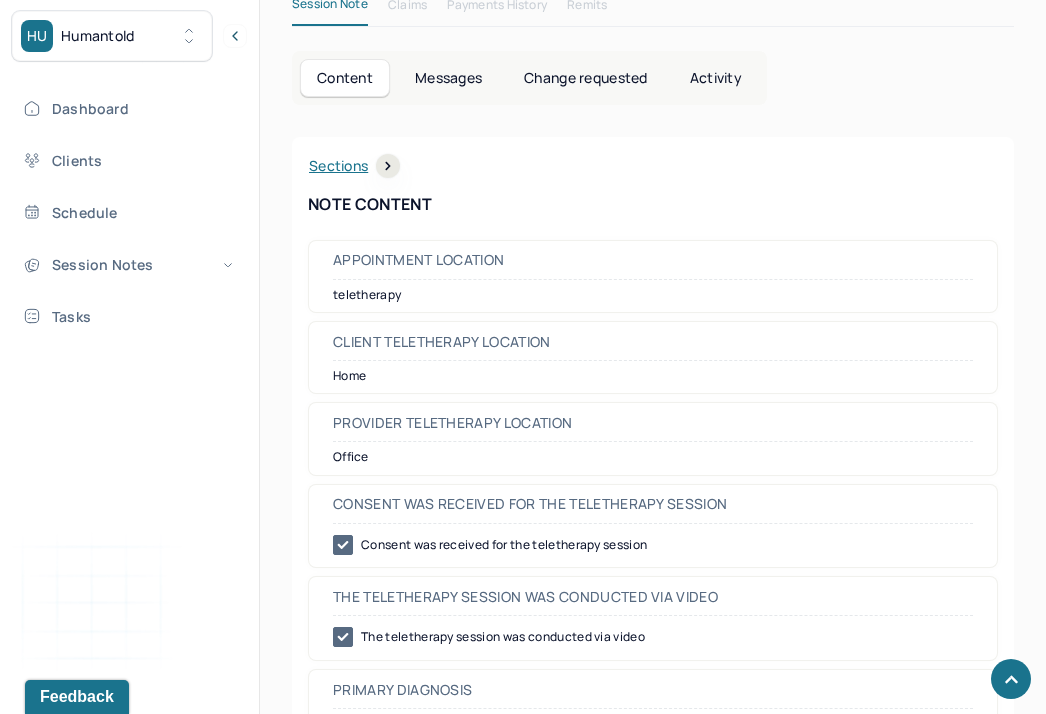 scroll, scrollTop: 0, scrollLeft: 0, axis: both 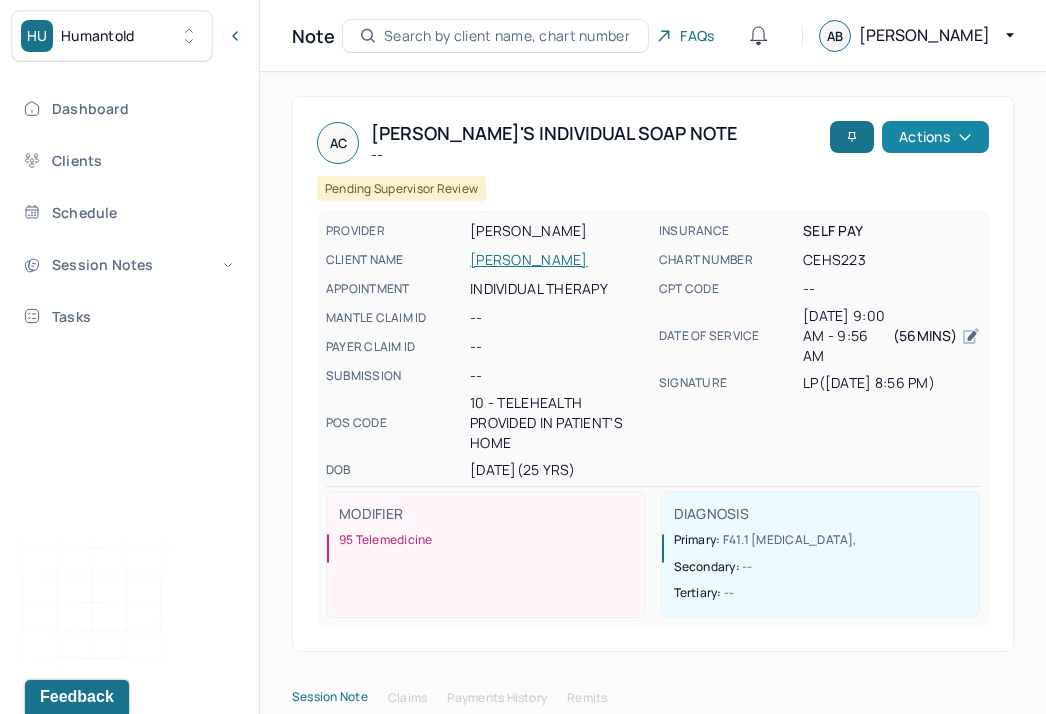 click 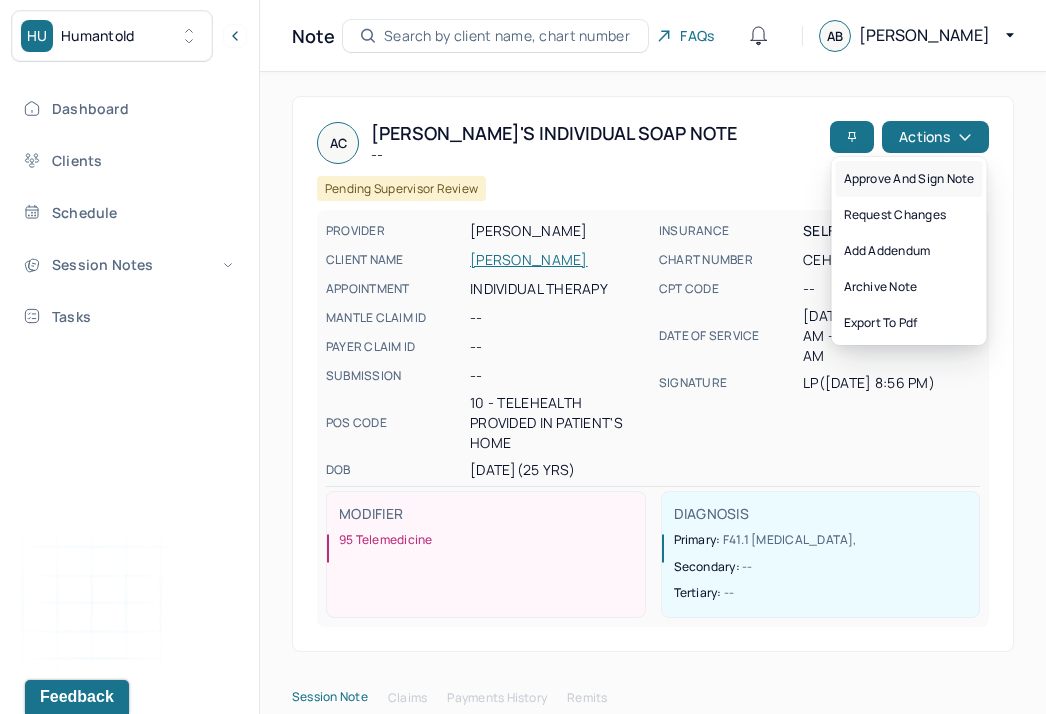 click on "Approve and sign note" at bounding box center (909, 179) 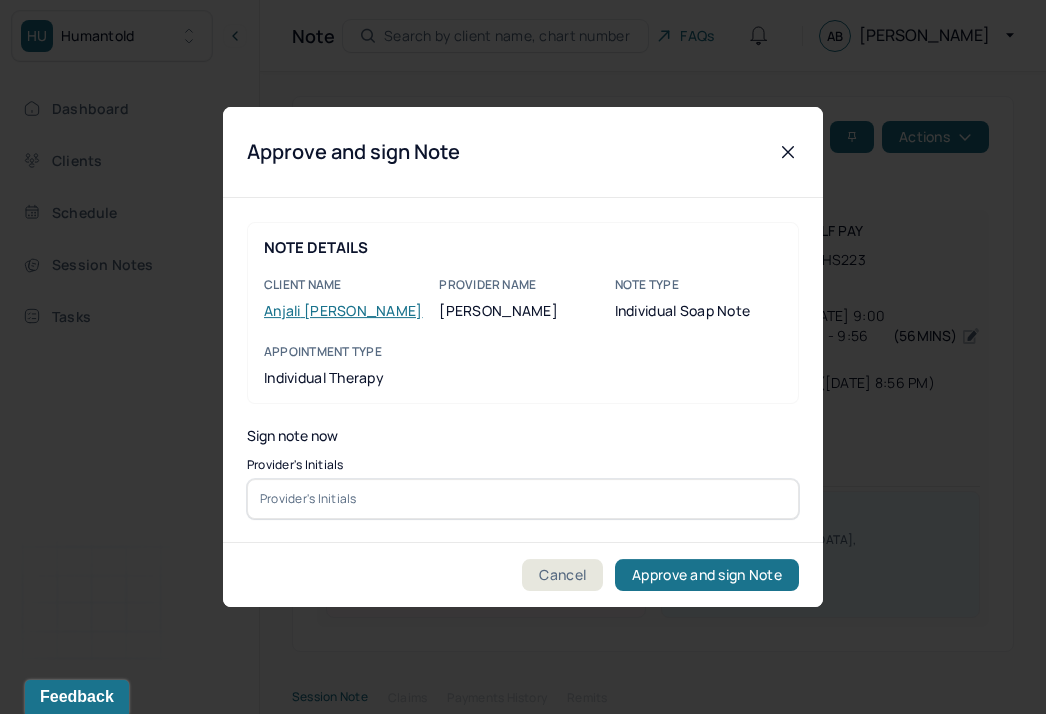 click at bounding box center [523, 499] 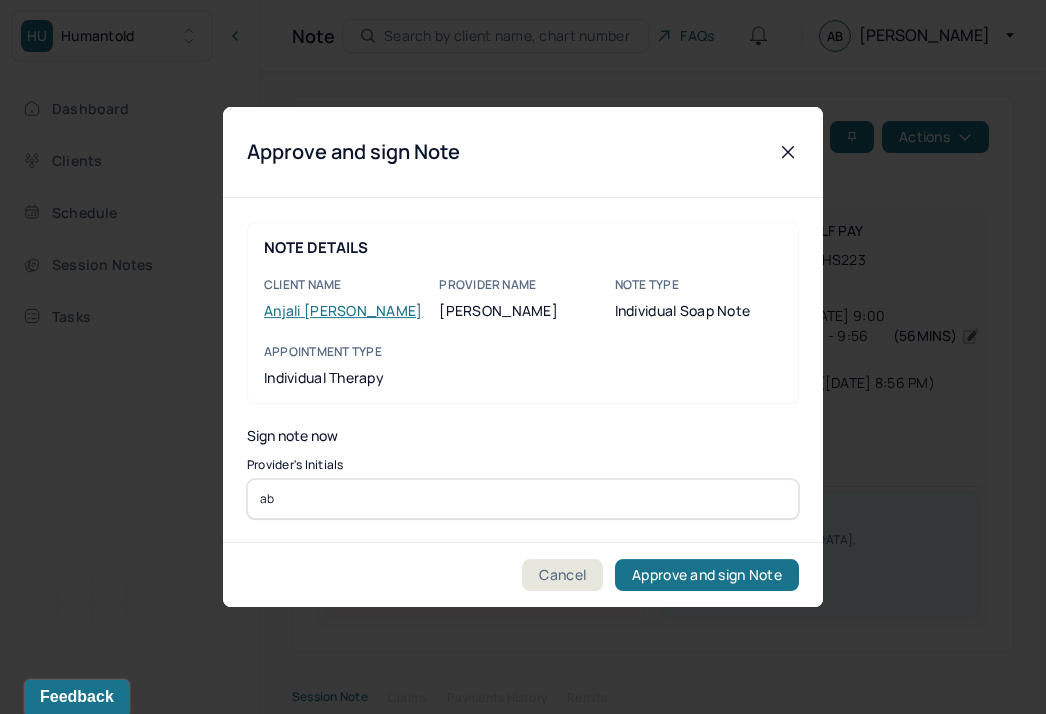 type on "ab" 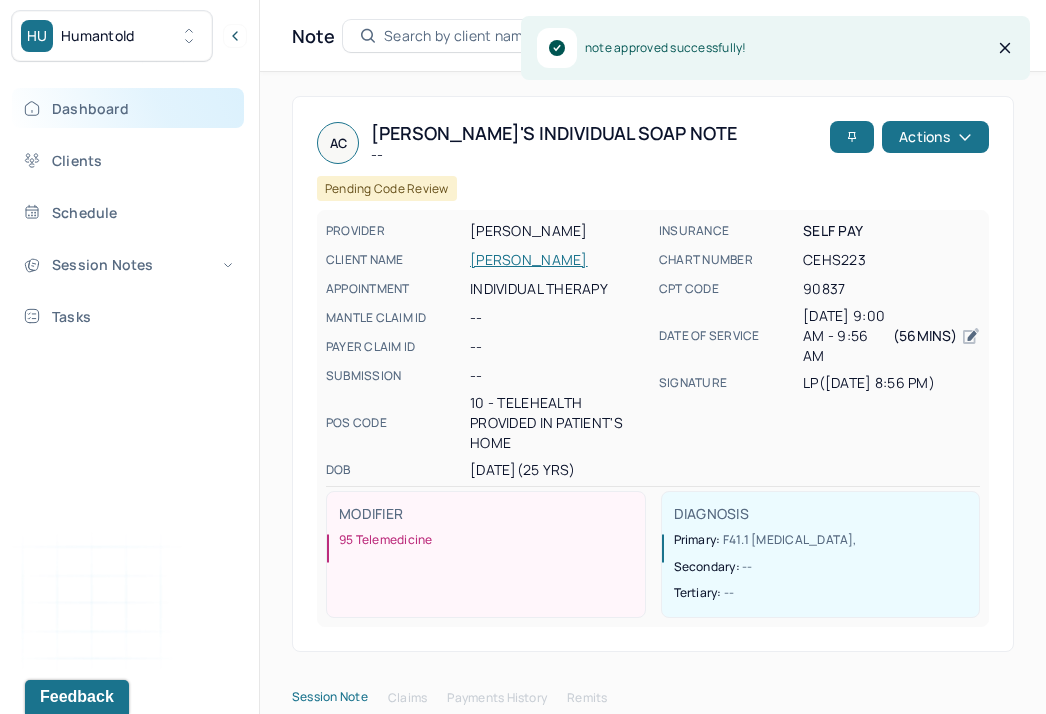click on "Dashboard" at bounding box center [128, 108] 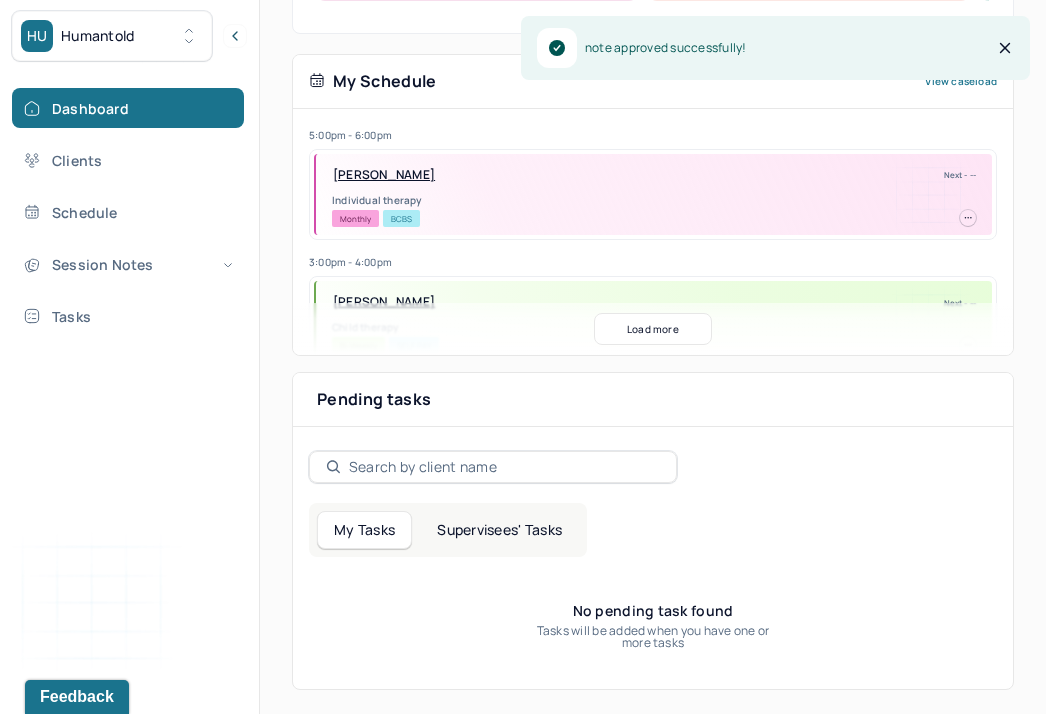 click on "Supervisees' Tasks" at bounding box center [499, 530] 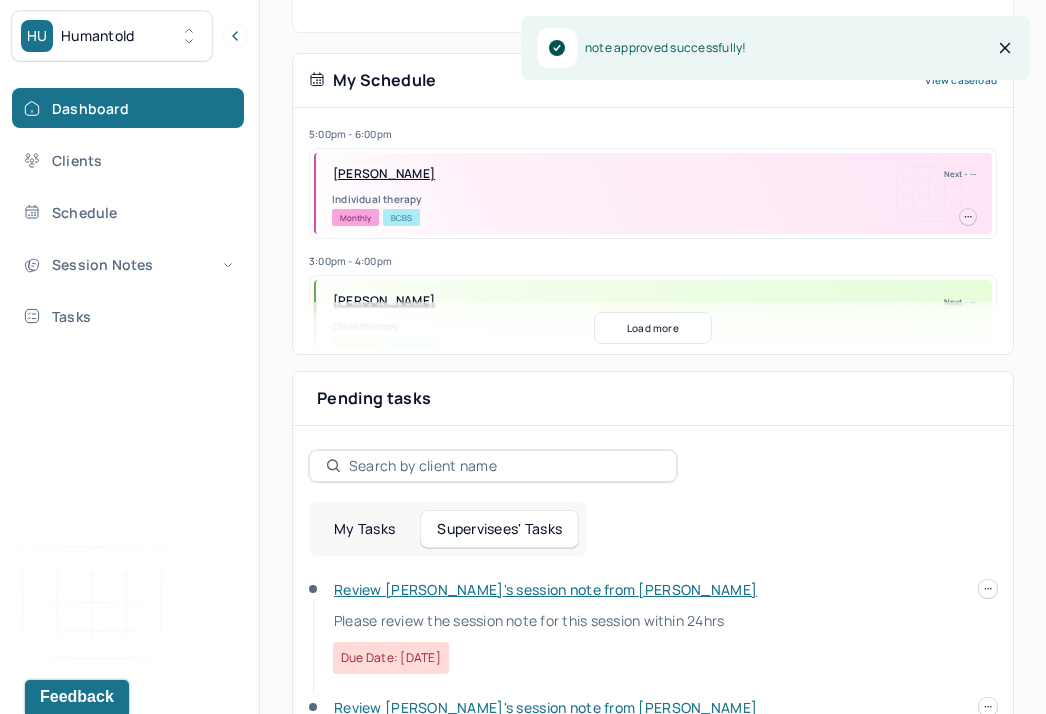 scroll, scrollTop: 515, scrollLeft: 0, axis: vertical 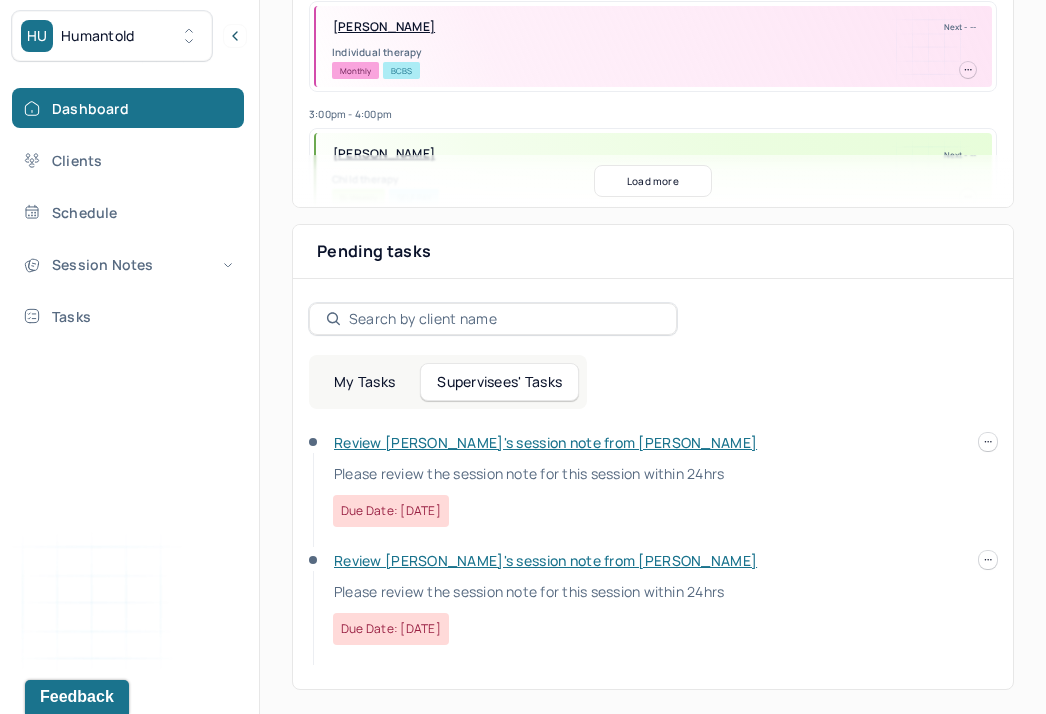 click on "Review [PERSON_NAME]'s session note from [PERSON_NAME]" at bounding box center [545, 442] 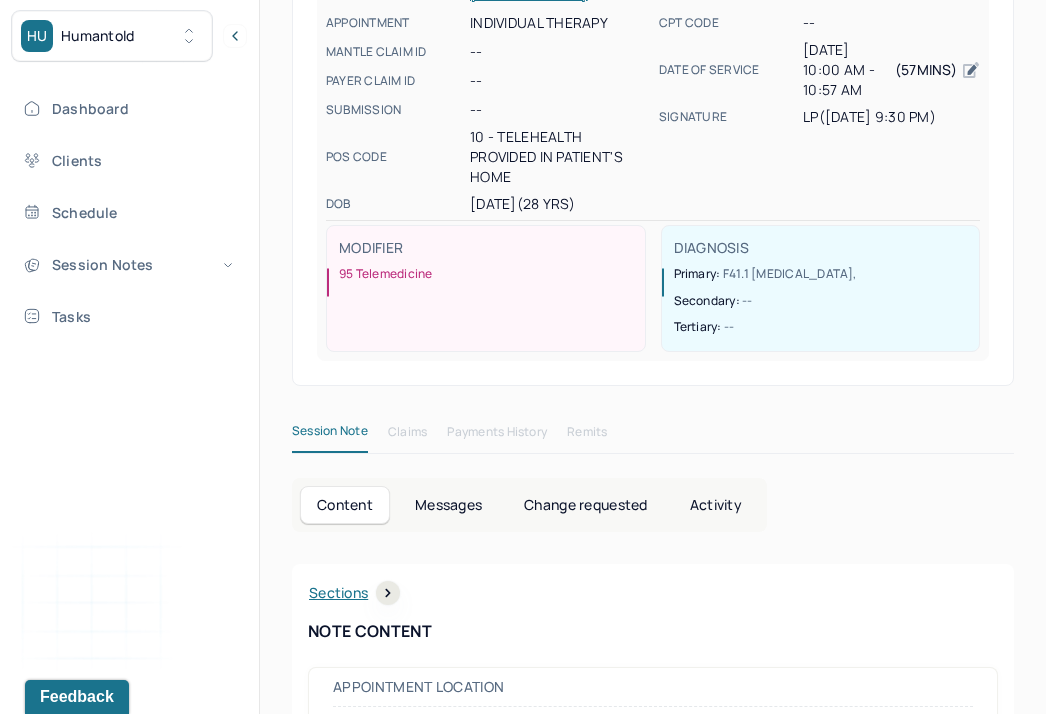scroll, scrollTop: 0, scrollLeft: 0, axis: both 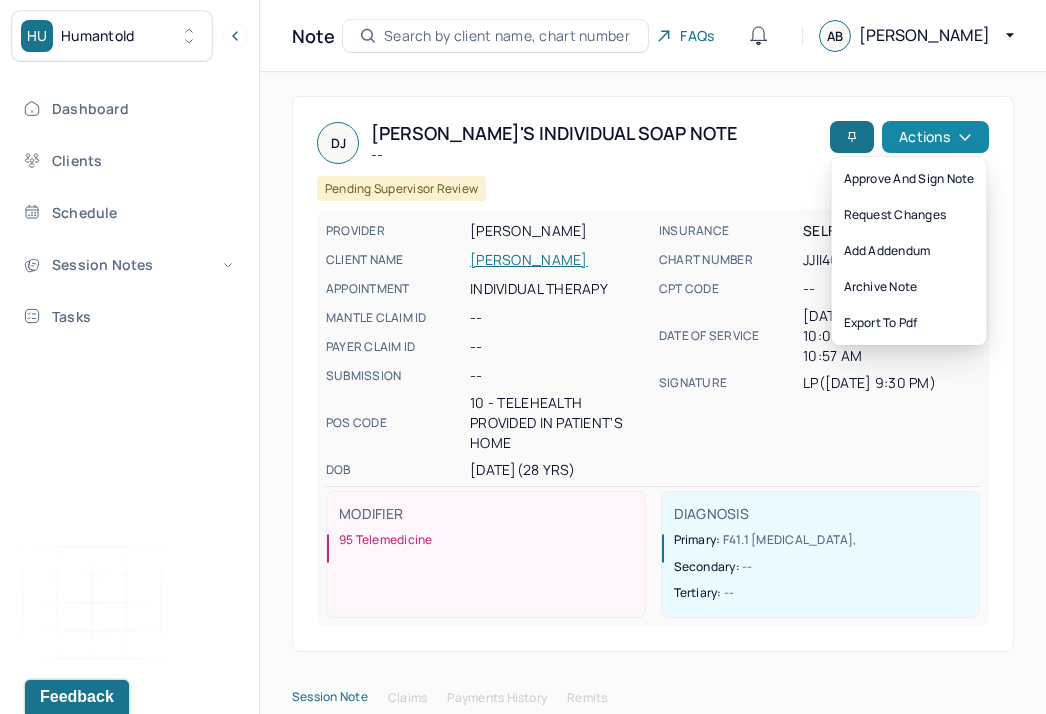 click on "Actions" at bounding box center (935, 137) 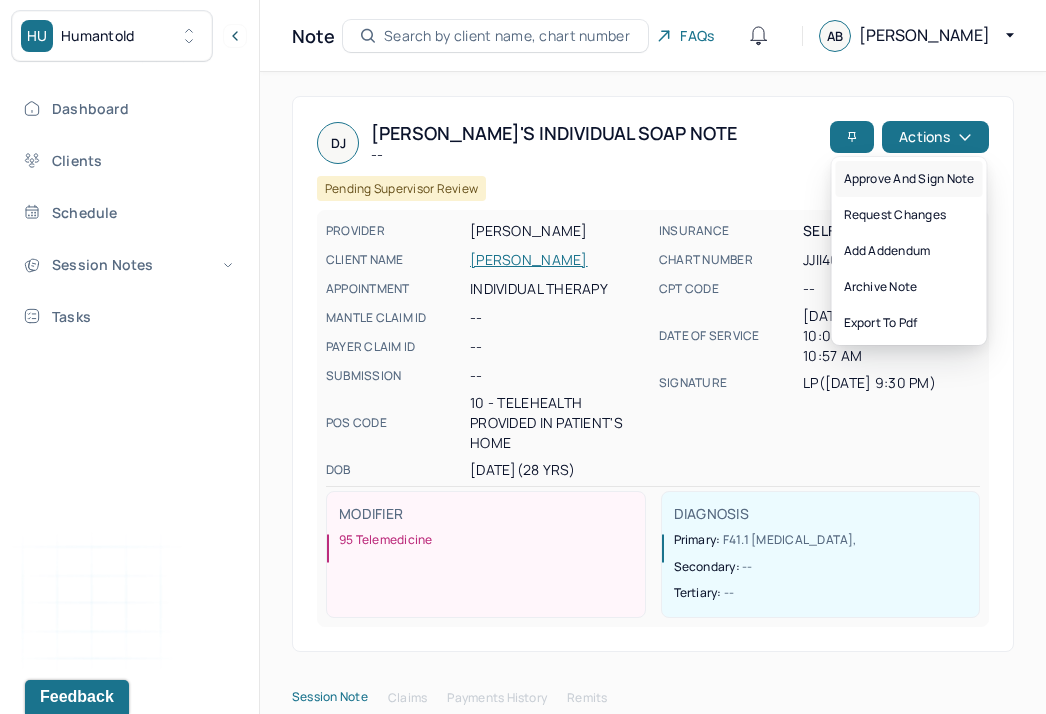 click on "Approve and sign note" at bounding box center [909, 179] 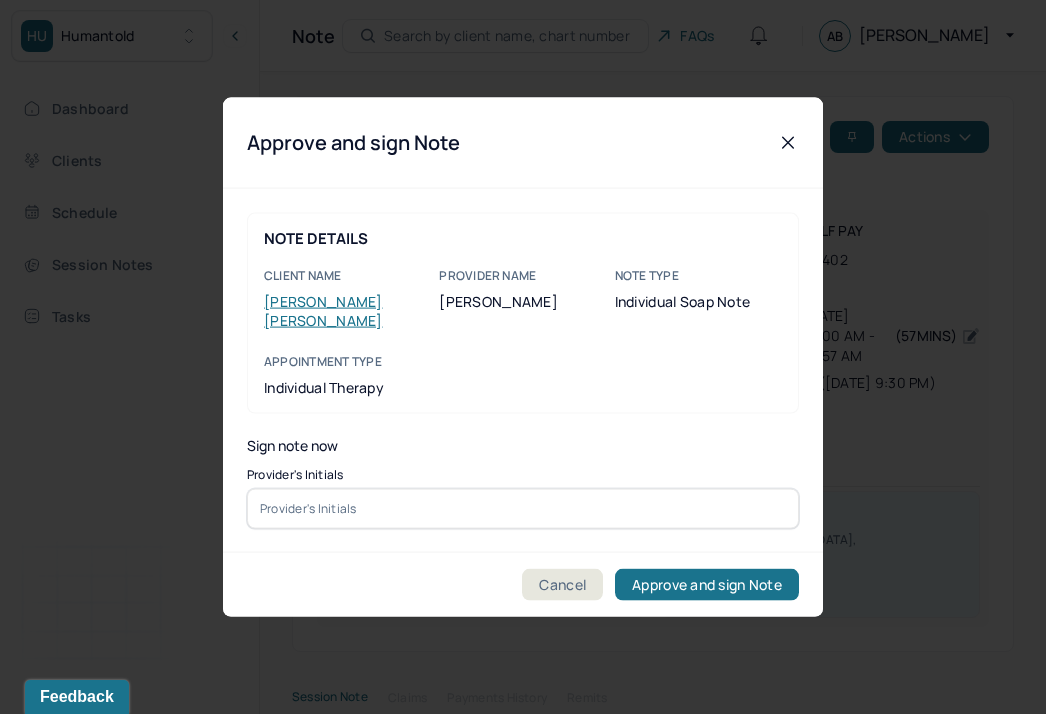 click at bounding box center [523, 508] 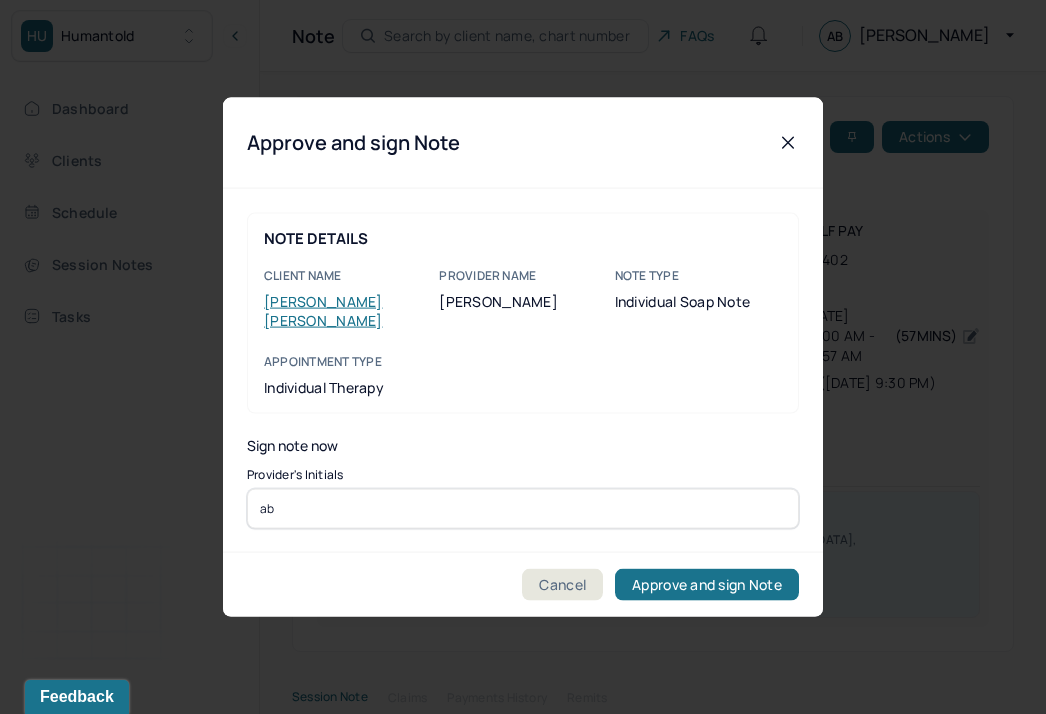 type on "ab" 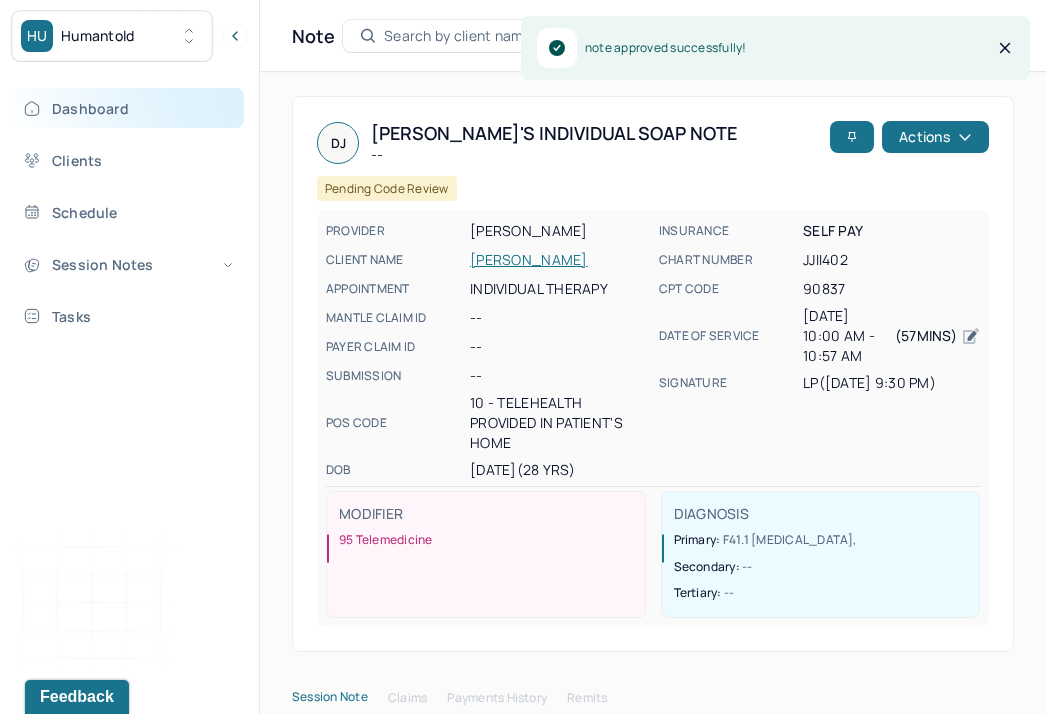 click on "Dashboard" at bounding box center [128, 108] 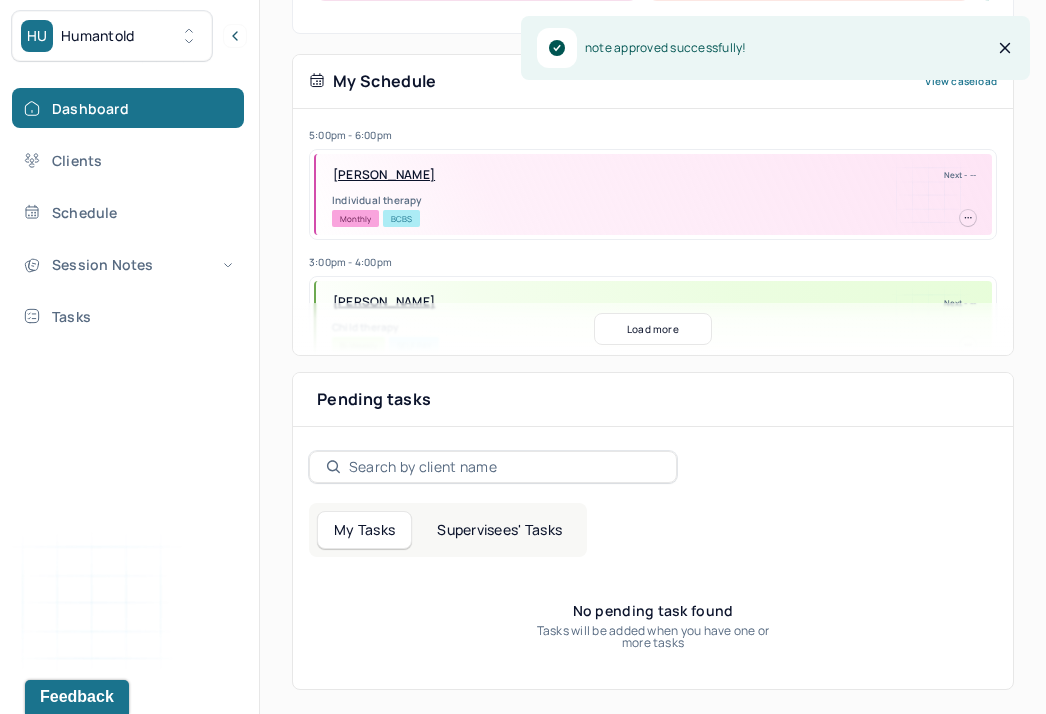 click on "Supervisees' Tasks" at bounding box center (499, 530) 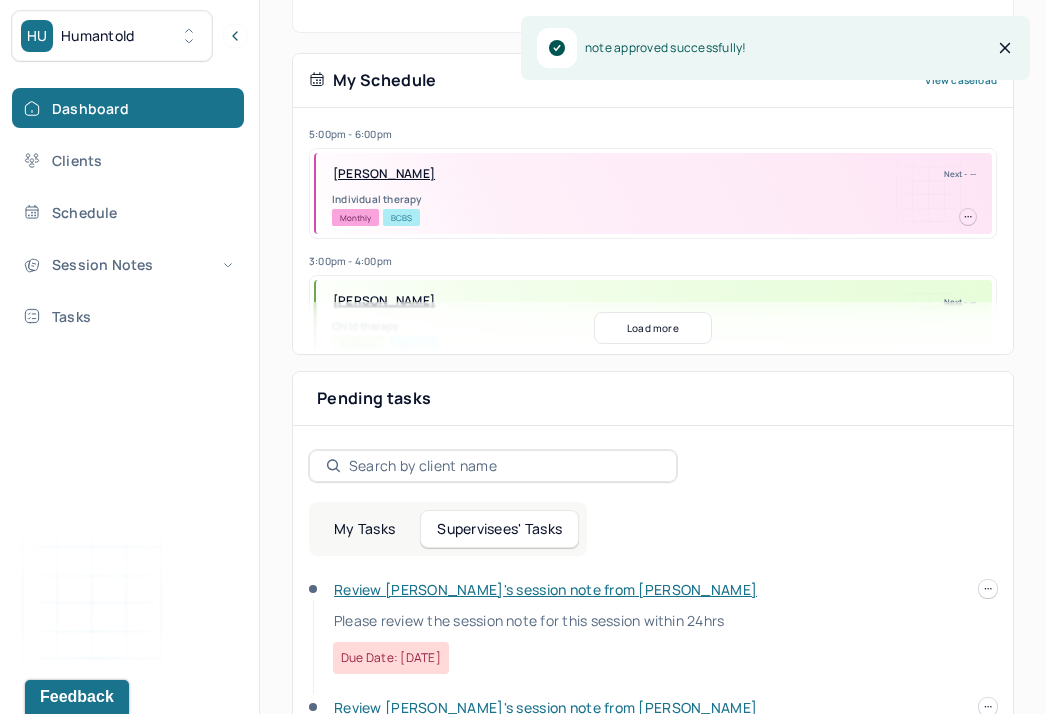 click on "Review [PERSON_NAME]'s session note from [PERSON_NAME]" at bounding box center [545, 589] 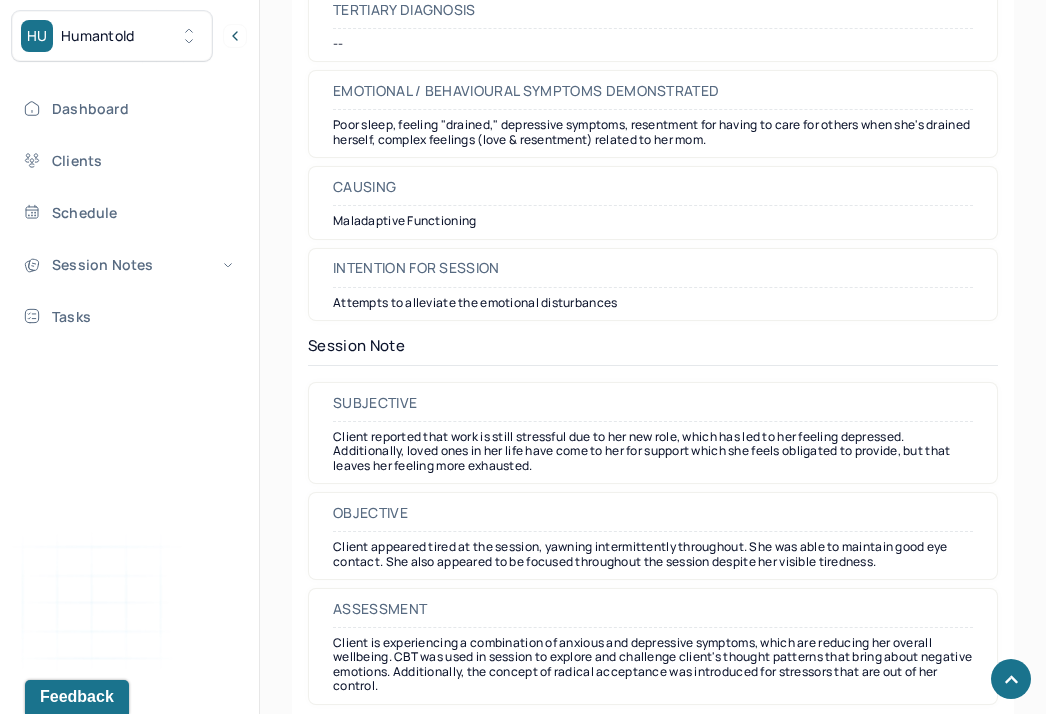 scroll, scrollTop: 0, scrollLeft: 0, axis: both 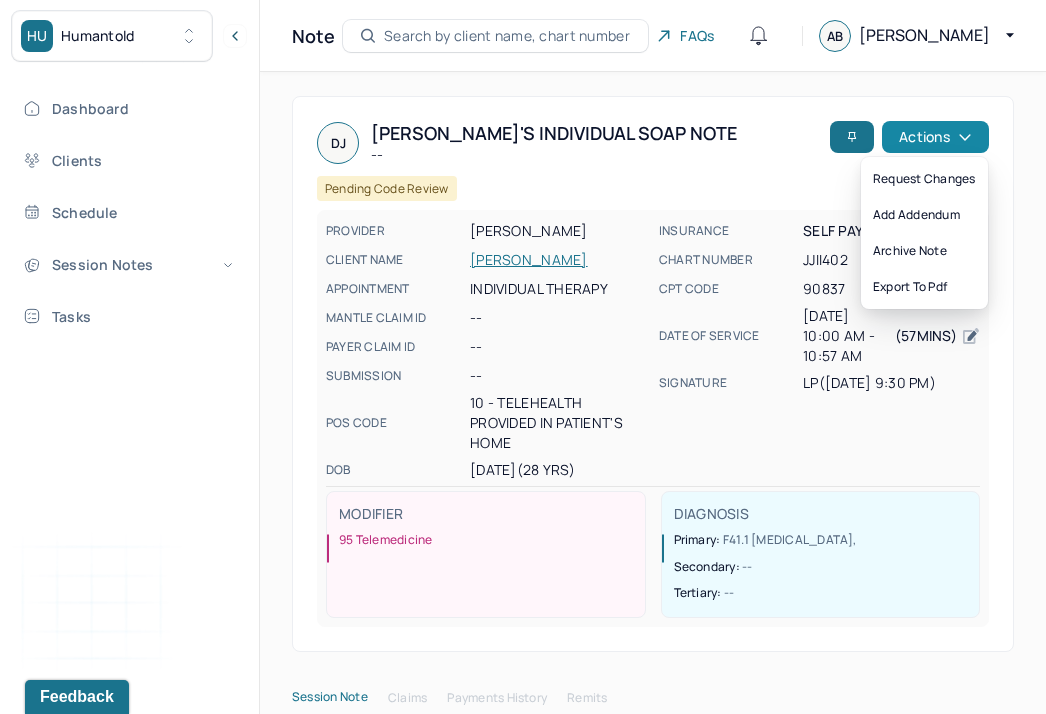 click on "HU Humantold       Dashboard Clients Schedule Session Notes Tasks AB [PERSON_NAME] provider   Logout Note   Search by client name, chart number     FAQs     AB [PERSON_NAME]'s   Individual soap note -- Pending code review       Actions   PROVIDER [PERSON_NAME] CLIENT NAME [PERSON_NAME] APPOINTMENT Individual therapy   MANTLE CLAIM ID -- PAYER CLAIM ID -- SUBMISSION -- POS CODE 10 - Telehealth Provided in Patient's Home DOB [DEMOGRAPHIC_DATA]  (28 Yrs) INSURANCE Self pay CHART NUMBER JJII402 CPT CODE 90837 DATE OF SERVICE [DATE]   10:00 AM   -   10:57 AM ( 57mins )     SIGNATURE LP  ([DATE] 9:30 PM) MODIFIER 95 Telemedicine DIAGNOSIS Primary:   F41.1 [MEDICAL_DATA] ,  Secondary:   -- Tertiary:   --   Session Note     Claims     Payments History     Remits     Content     Messages     Change requested     Activity       Sections Session note Therapy intervention techniques Treatment plan/ progress   Sections   NOTE CONTENT Appointment location teletherapy Home --" at bounding box center (523, 1933) 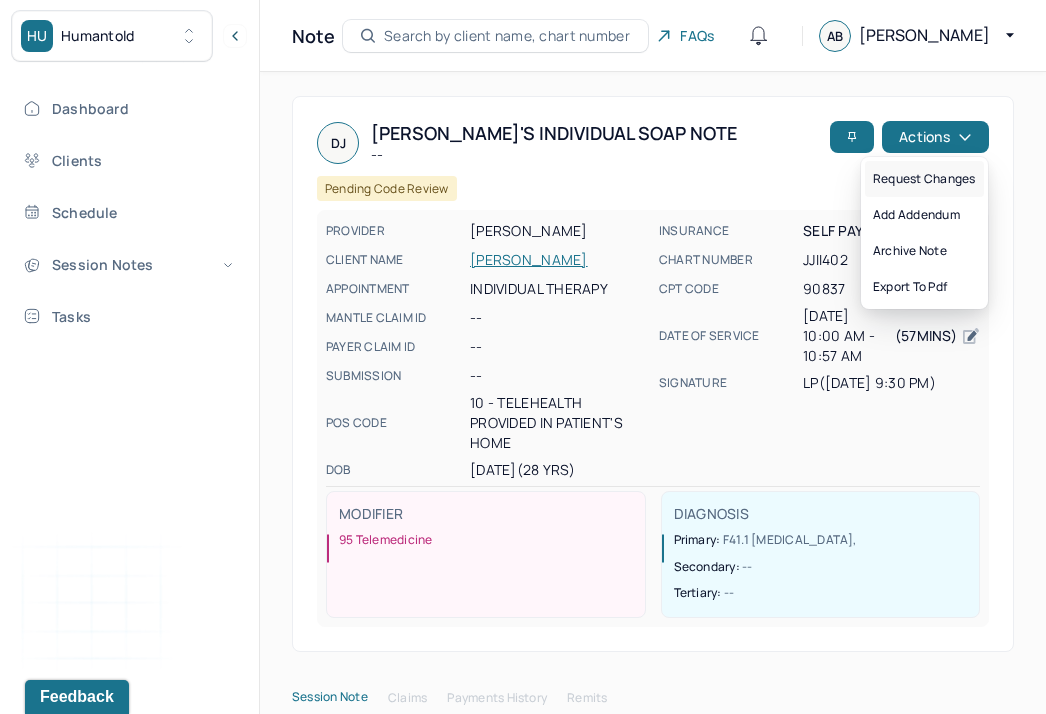 click on "Request changes" at bounding box center [924, 179] 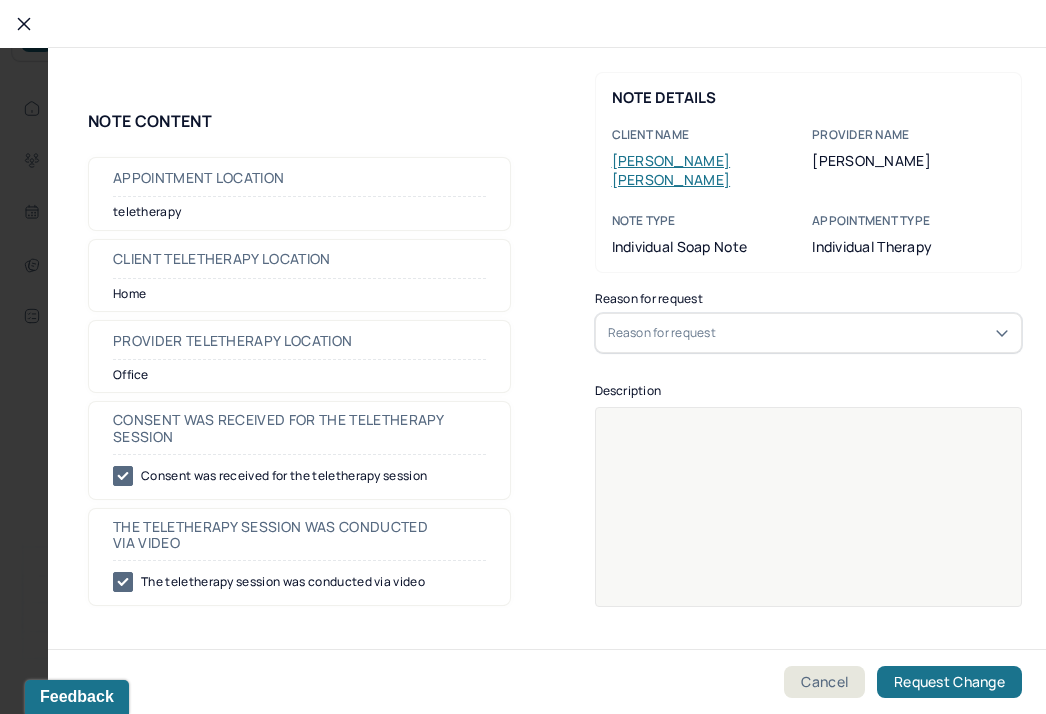 click 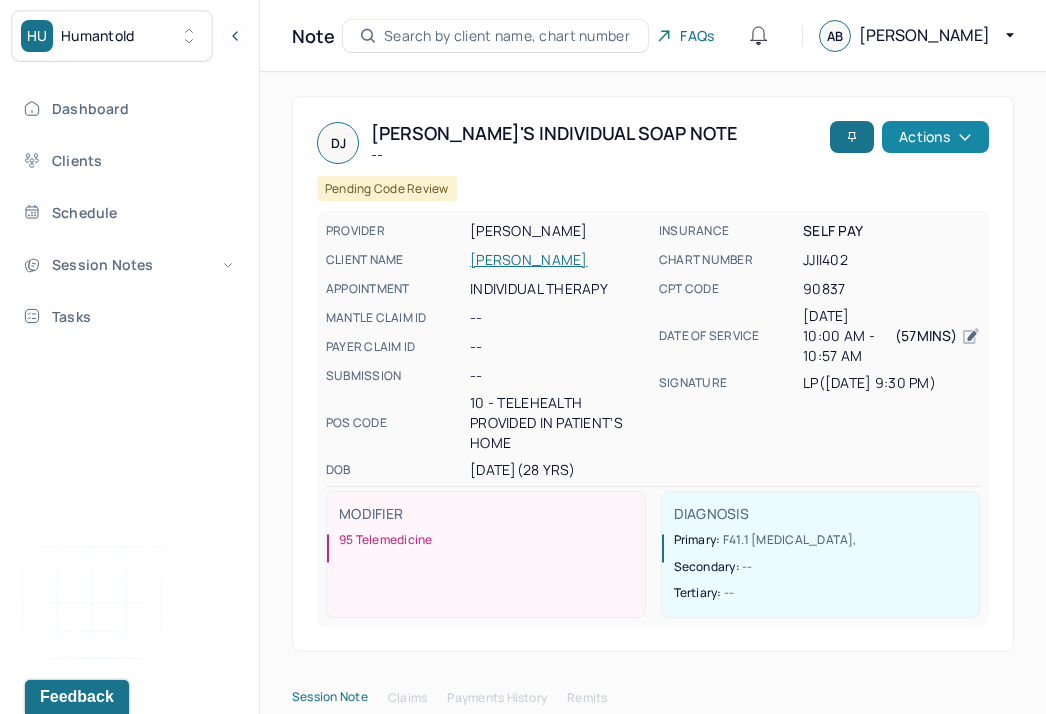click on "Actions" at bounding box center [935, 137] 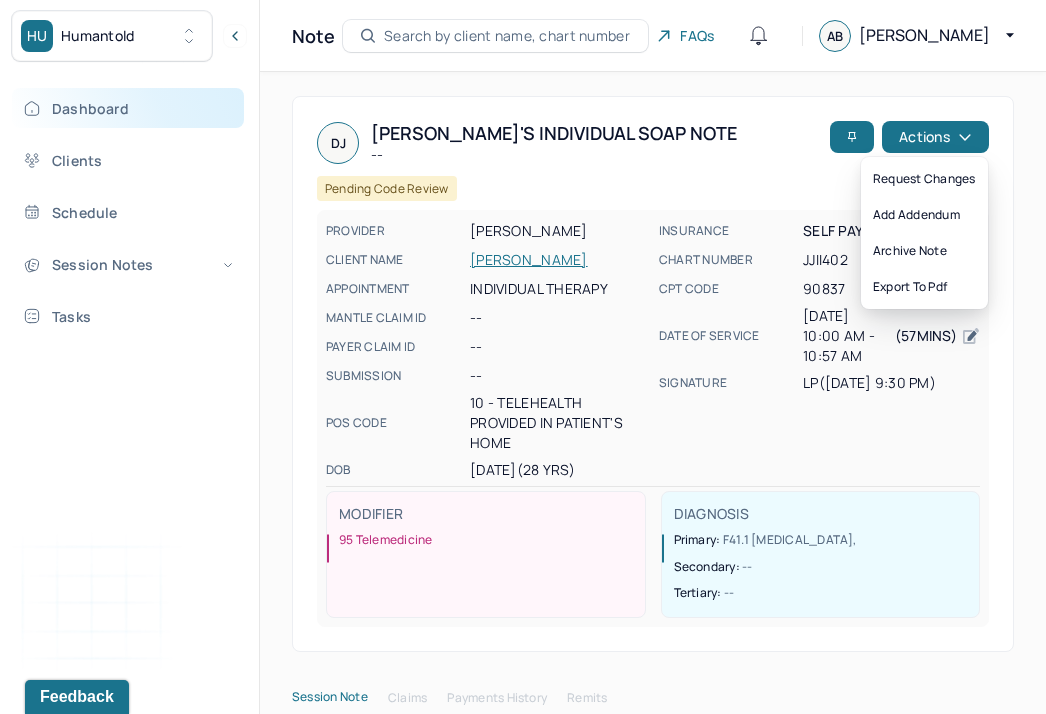 click on "Dashboard" at bounding box center (128, 108) 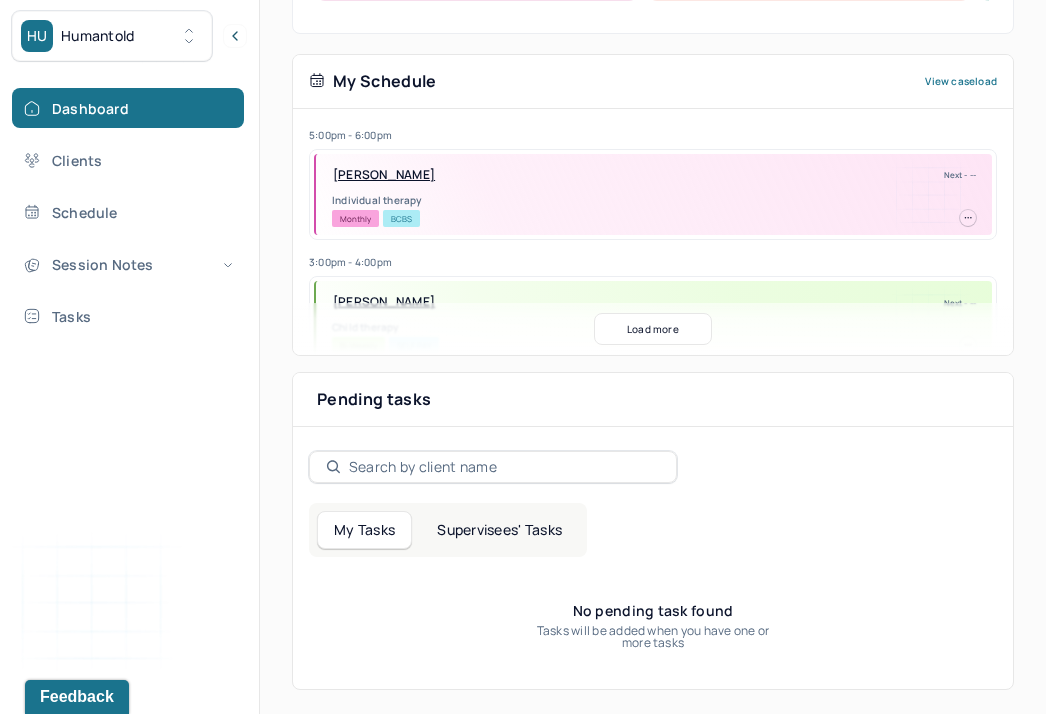 click on "Supervisees' Tasks" at bounding box center [499, 530] 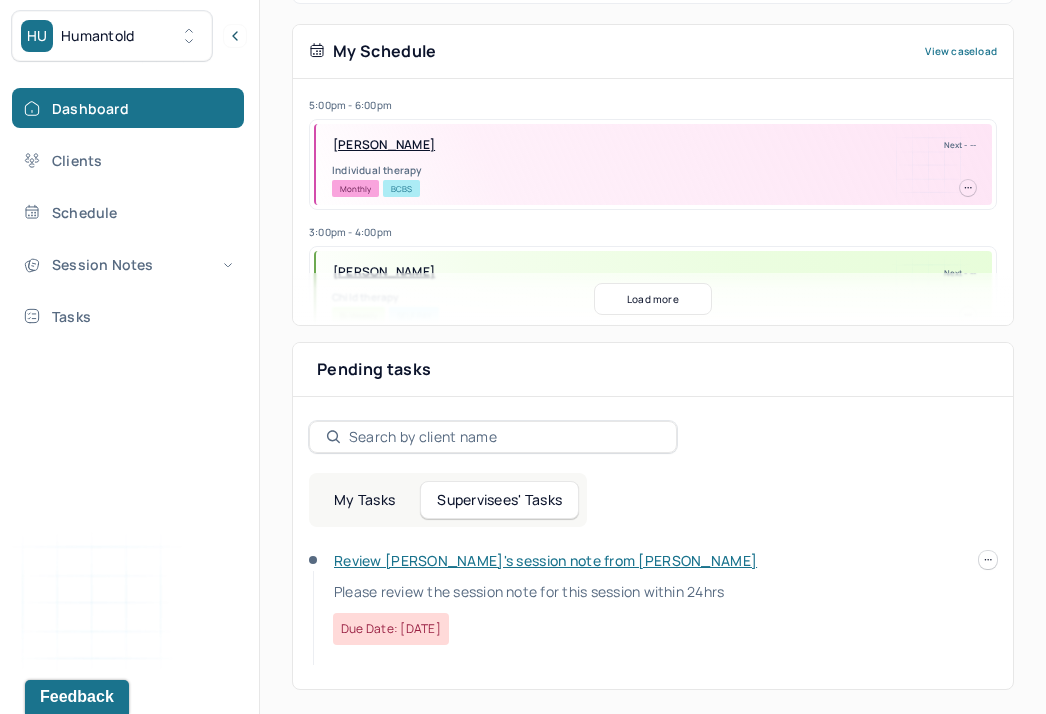 click on "Review [PERSON_NAME]'s session note from [PERSON_NAME]" at bounding box center (545, 560) 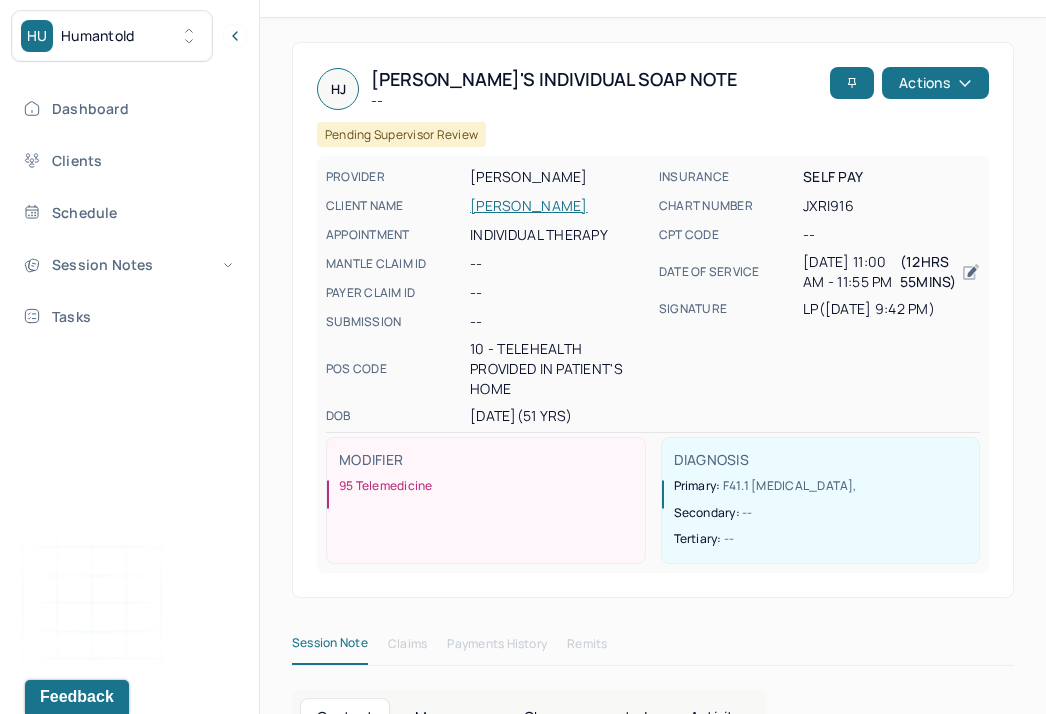 scroll, scrollTop: 0, scrollLeft: 0, axis: both 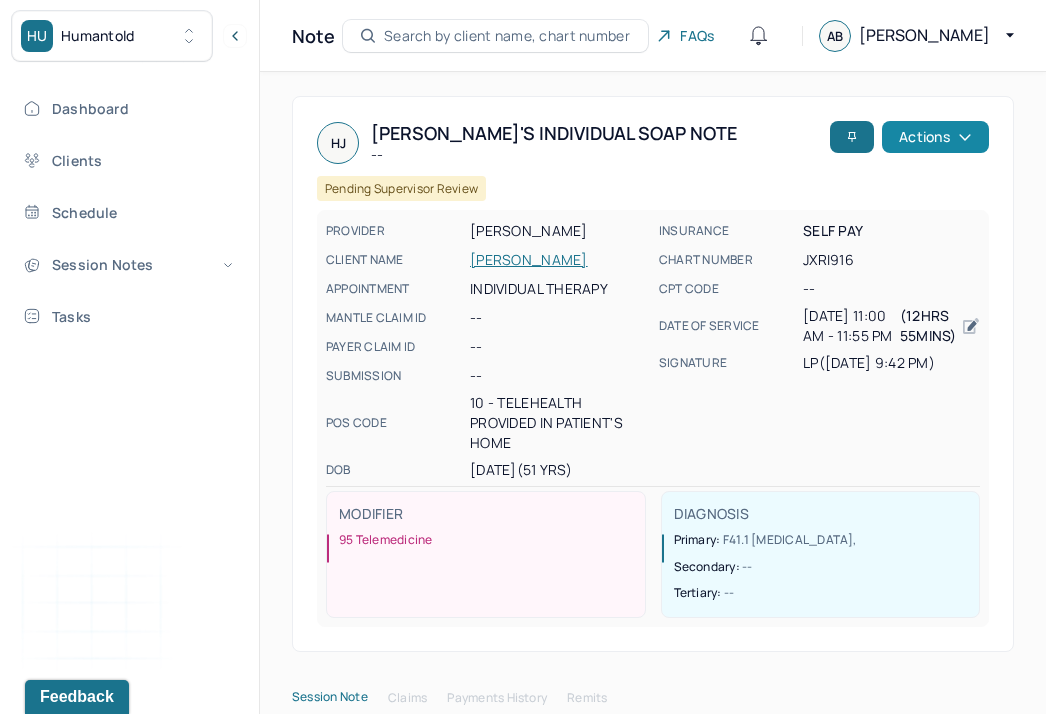 click on "Actions" at bounding box center (935, 137) 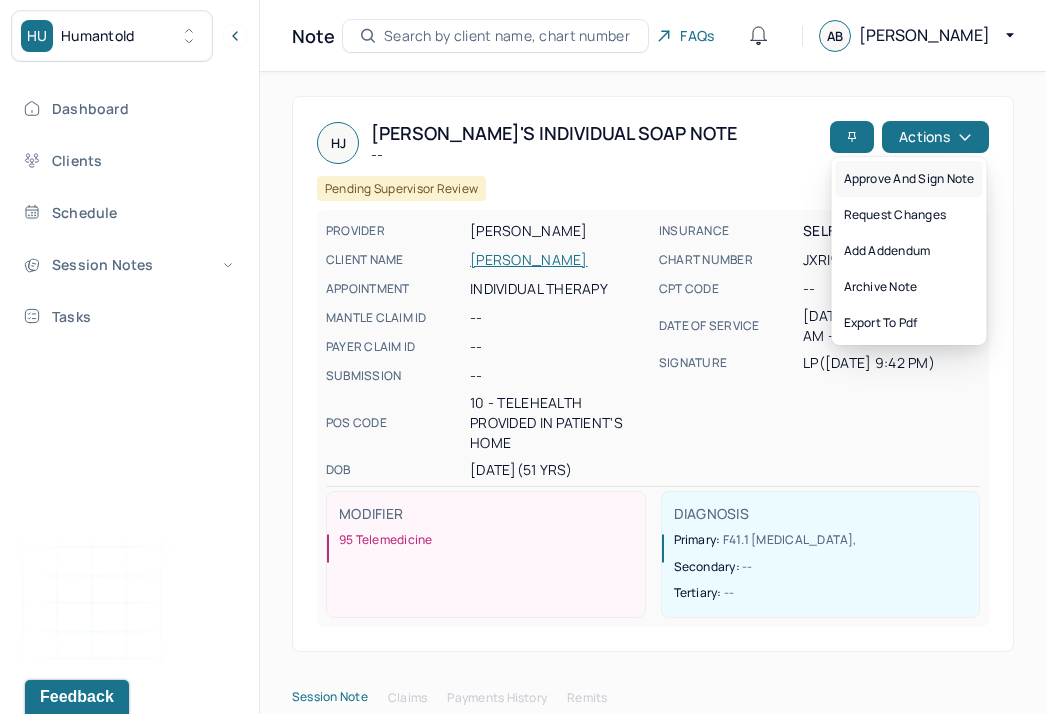 click on "Approve and sign note" at bounding box center (909, 179) 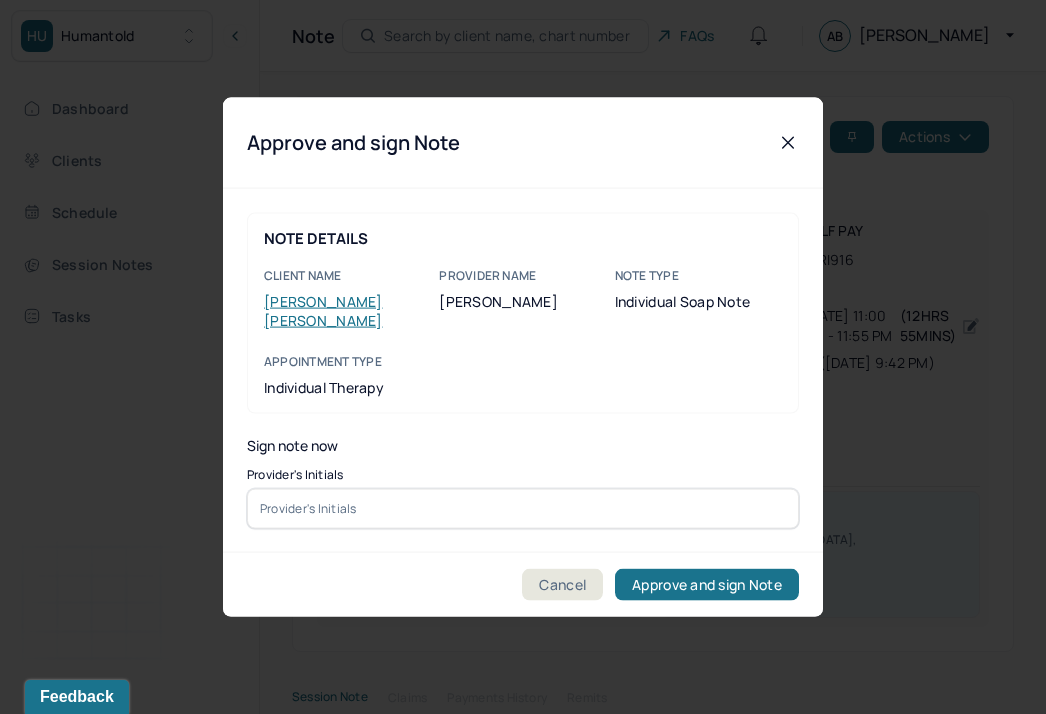 click at bounding box center (523, 508) 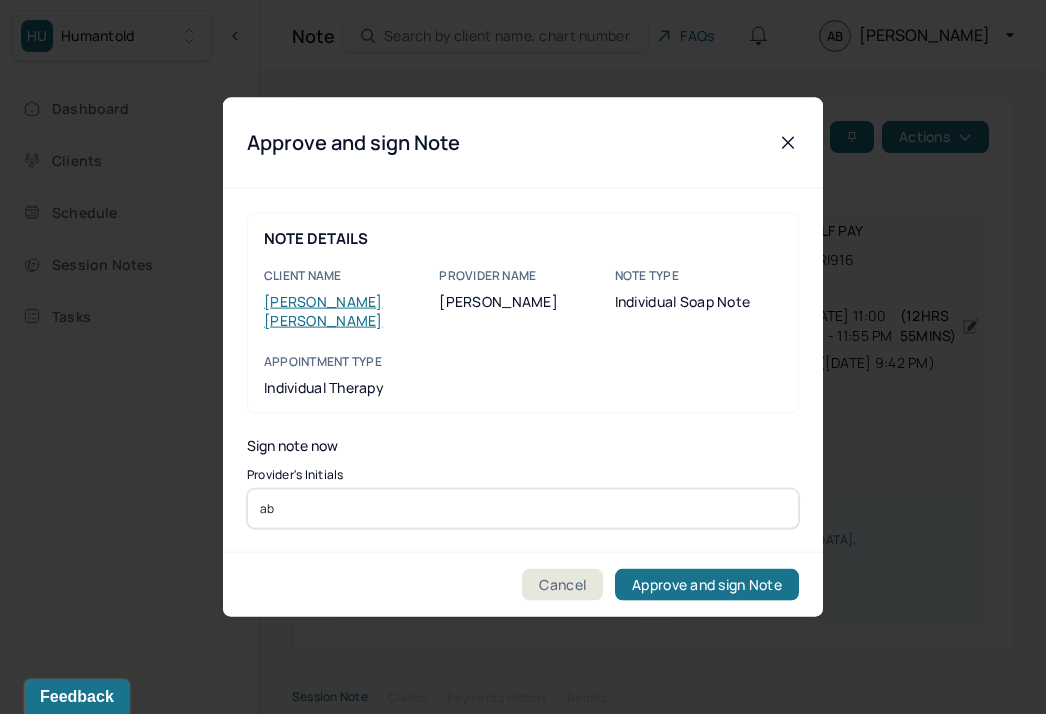 type on "ab" 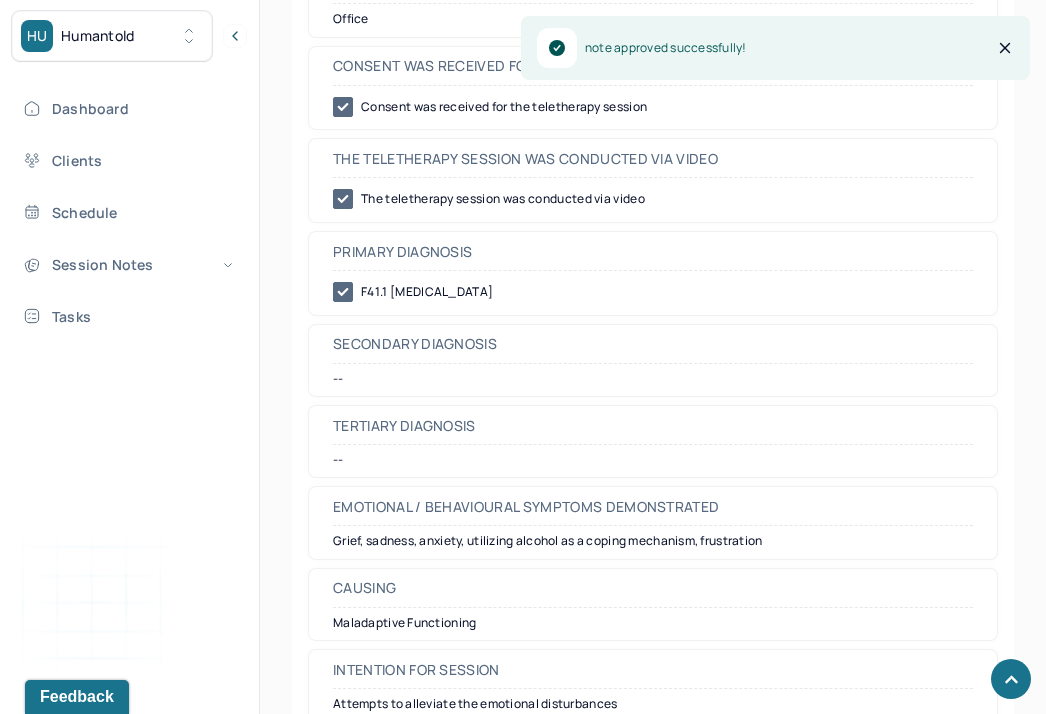 scroll, scrollTop: 1173, scrollLeft: 0, axis: vertical 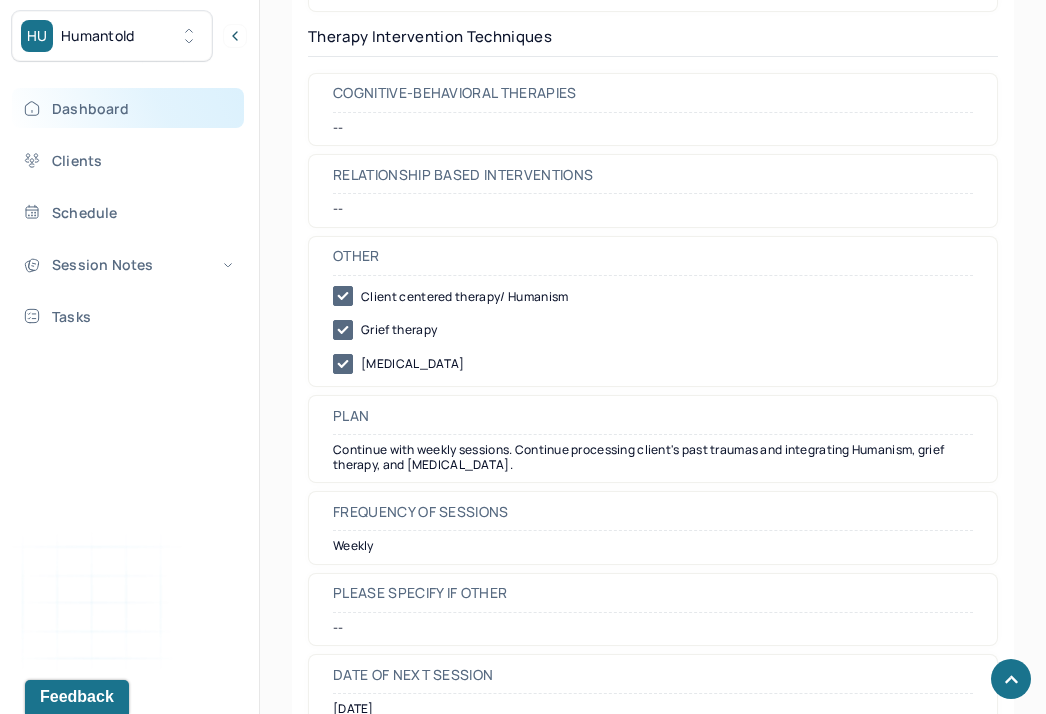 click on "Dashboard" at bounding box center [128, 108] 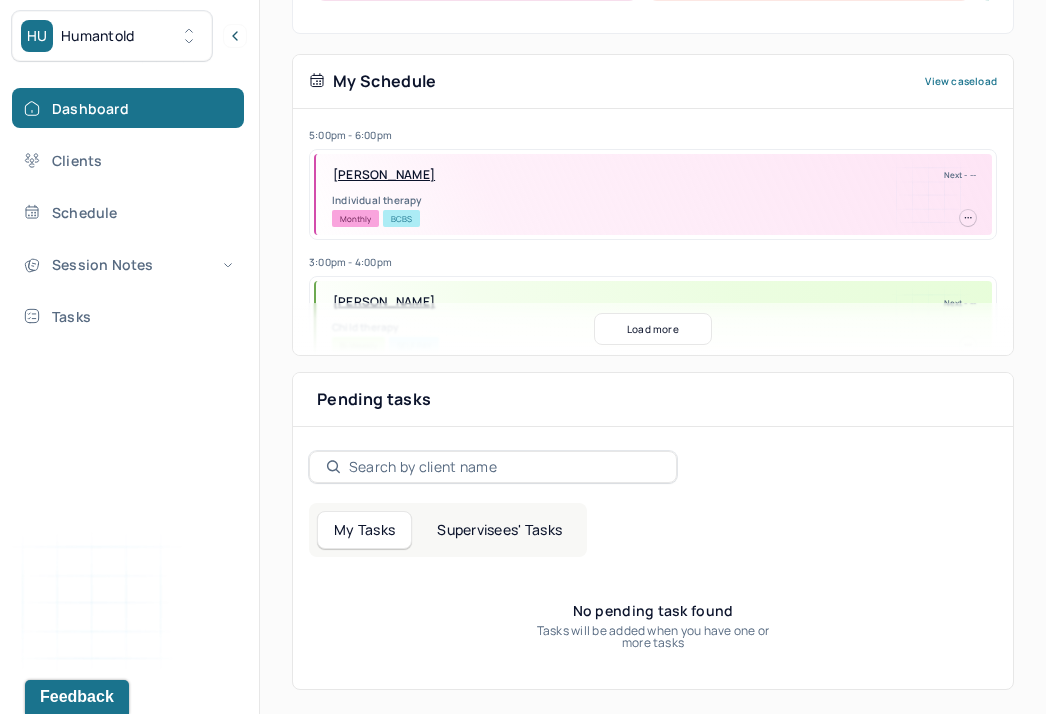 scroll, scrollTop: 0, scrollLeft: 0, axis: both 